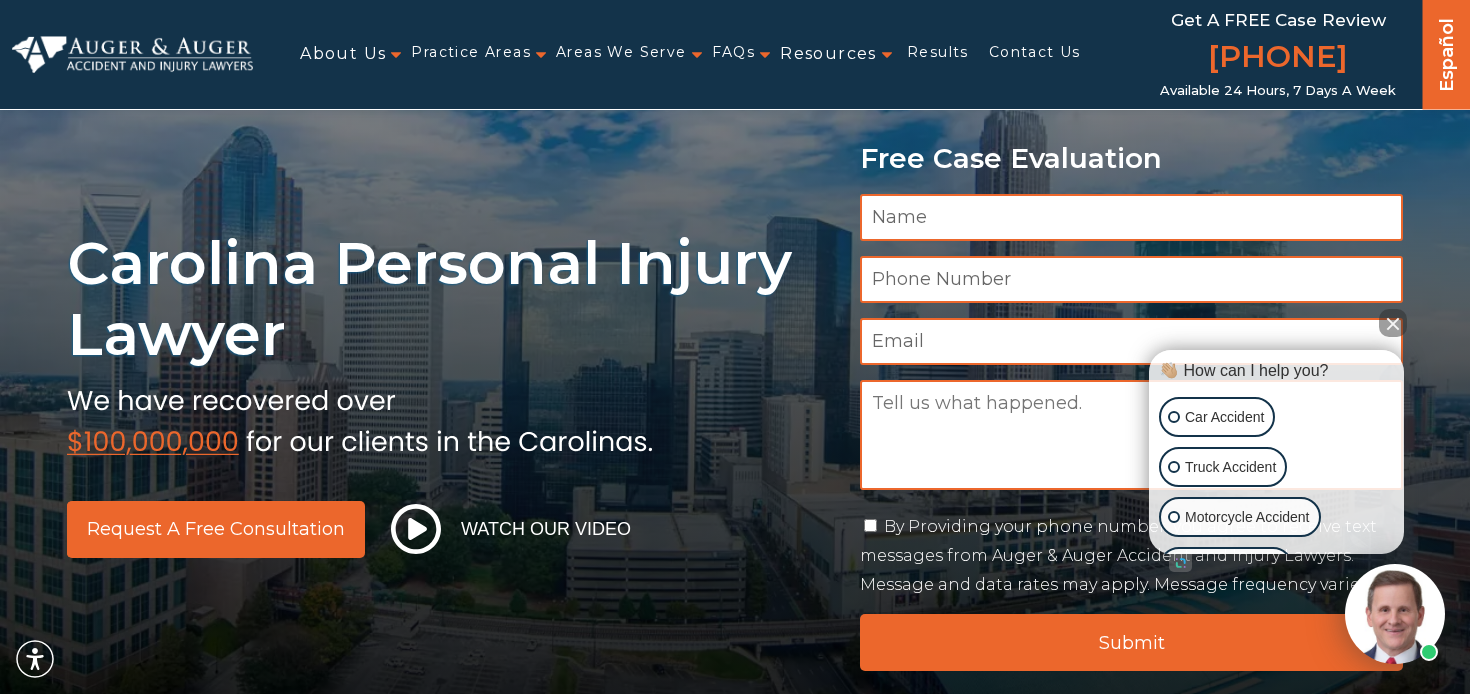 scroll, scrollTop: 0, scrollLeft: 0, axis: both 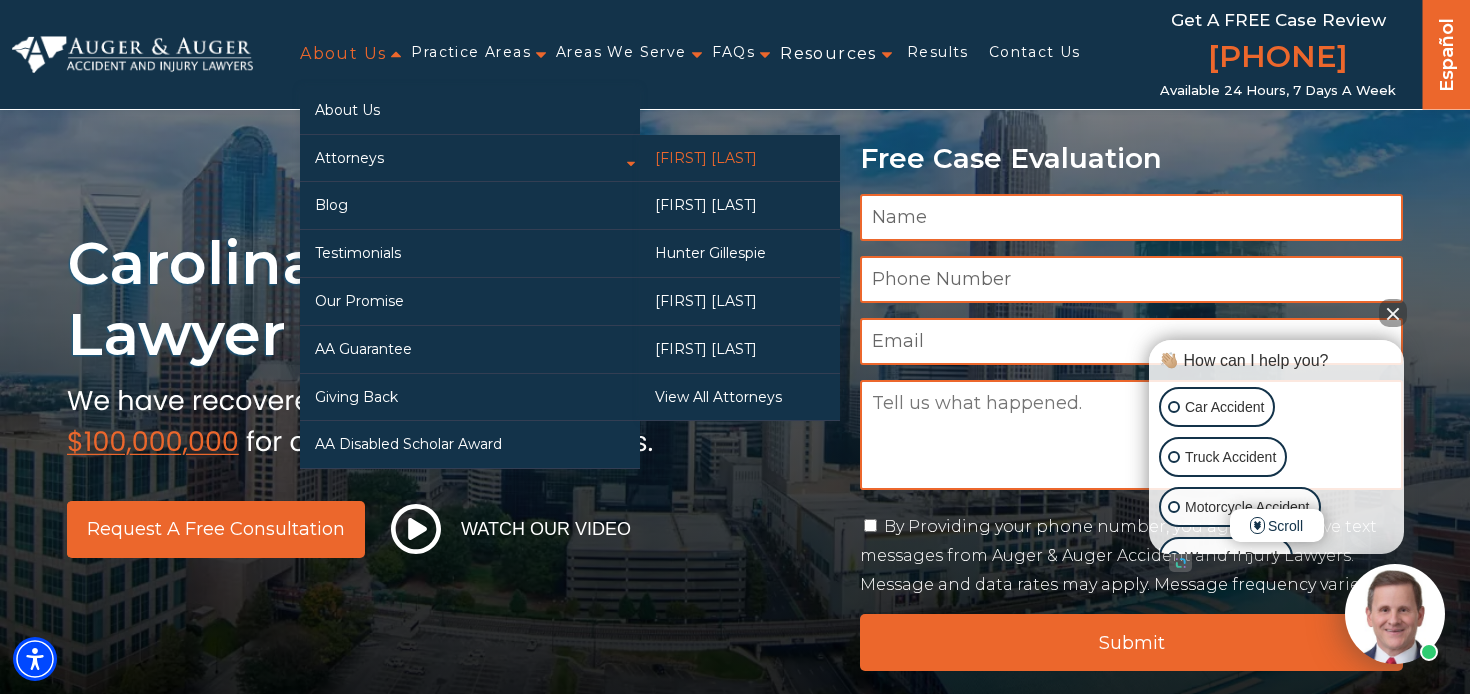 click on "[FIRST] [LAST]" at bounding box center (740, 158) 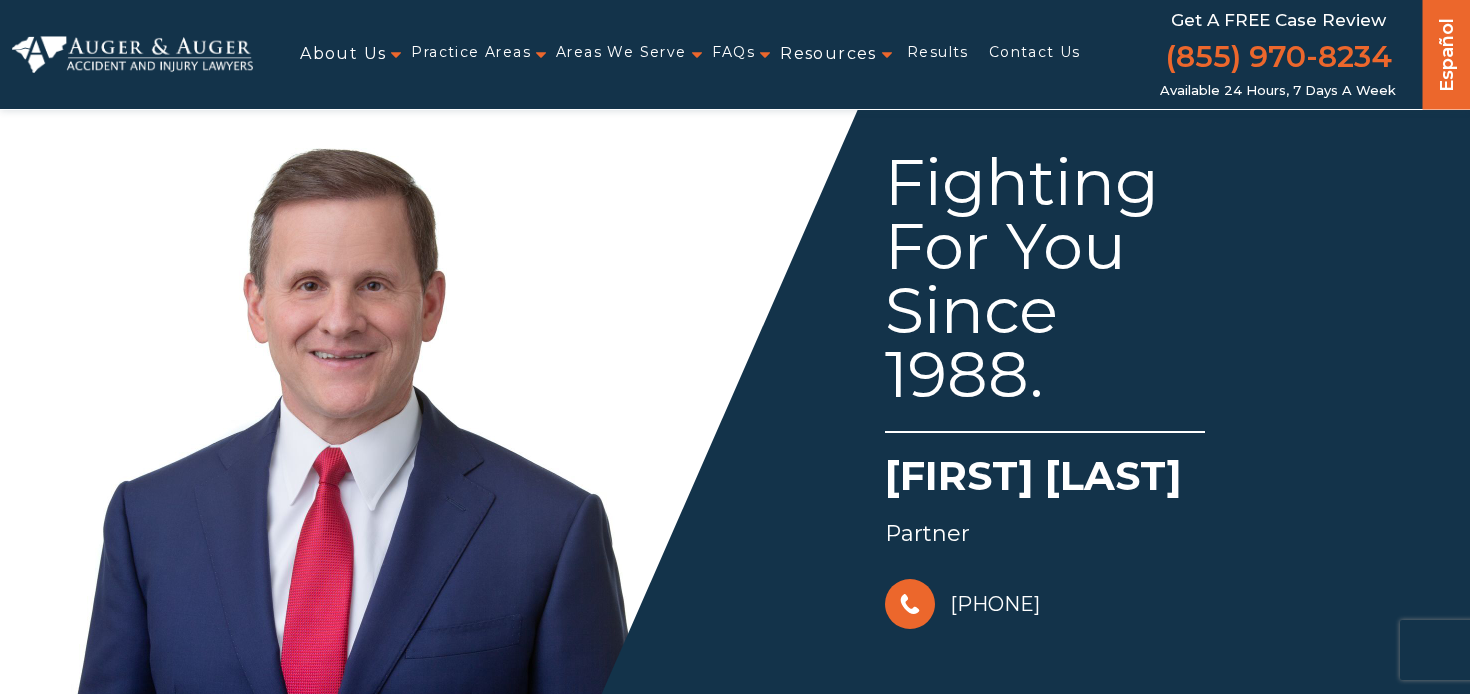 scroll, scrollTop: 0, scrollLeft: 0, axis: both 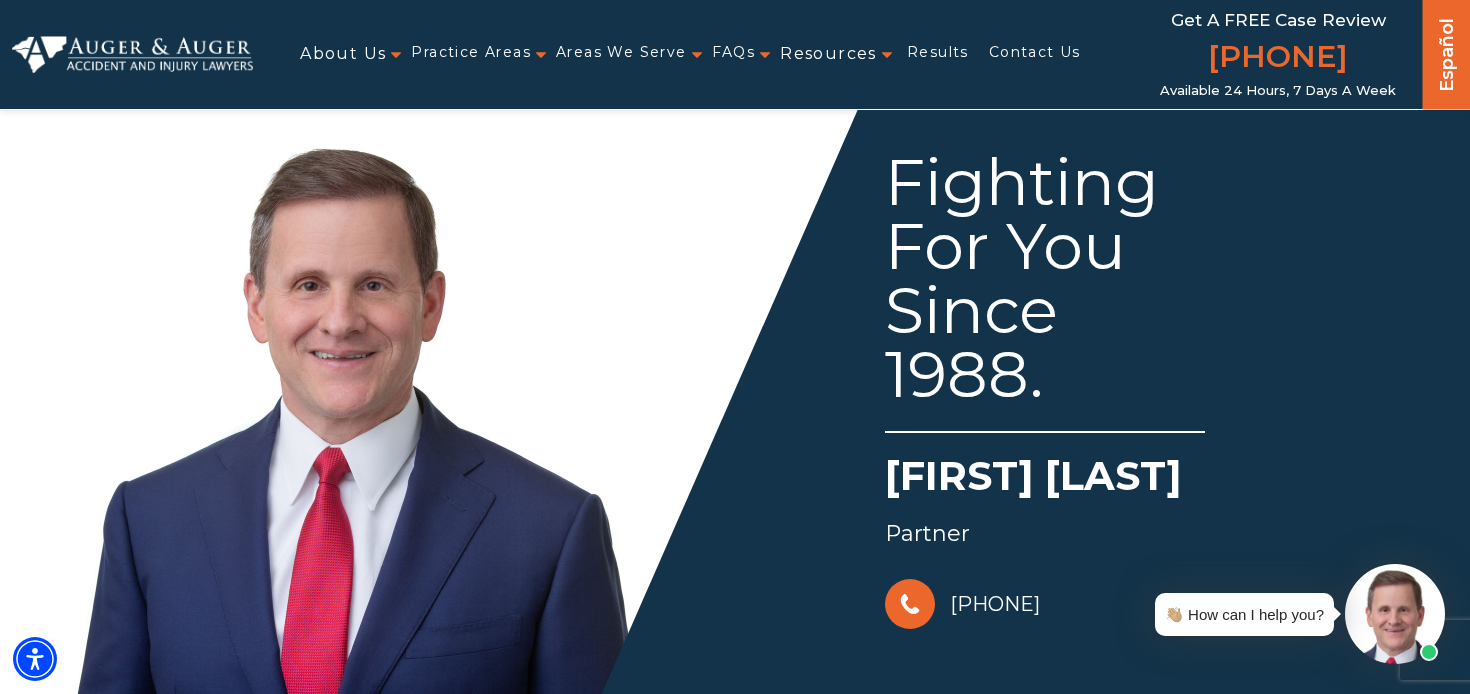 click on "Fighting For You Since 1988.   [FIRST] [LAST]   Partner         [PHONE]" at bounding box center [1069, 367] 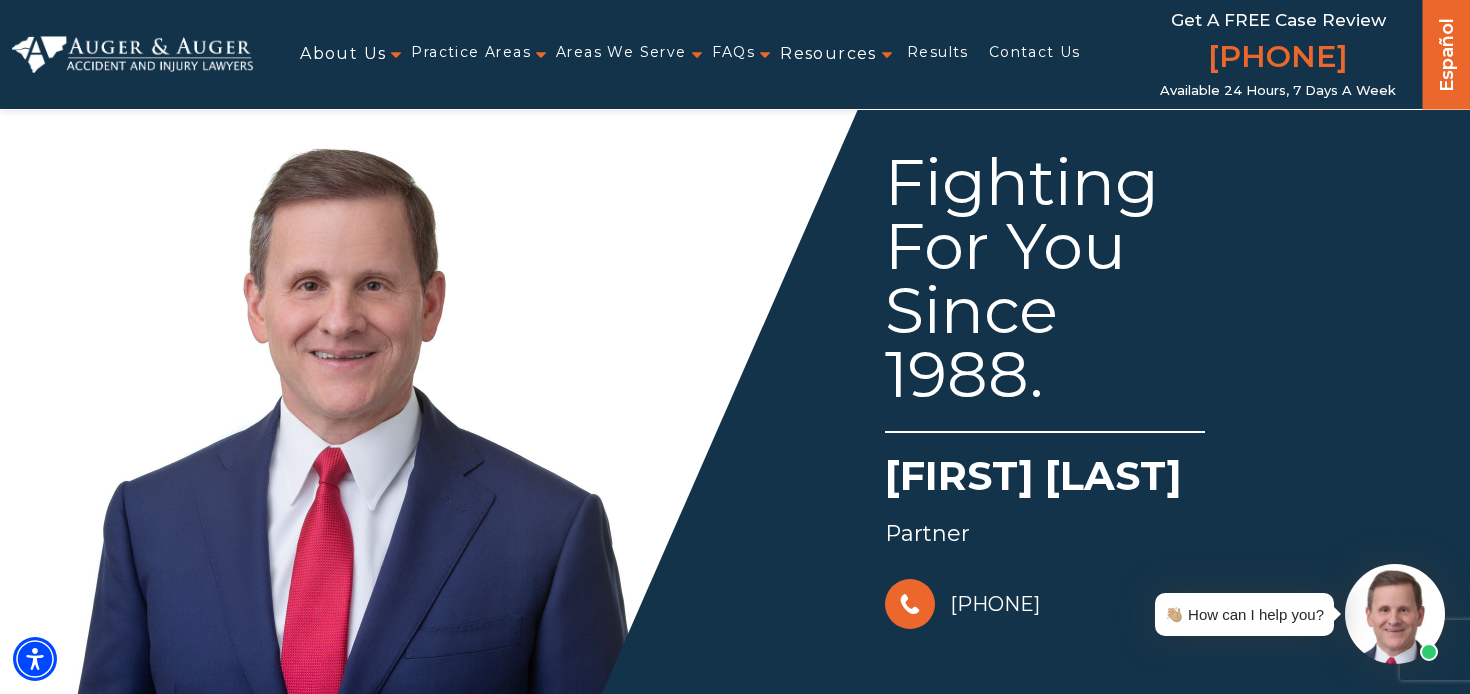 click on "Fighting For You Since 1988.   [FIRST] [LAST]   Partner         [PHONE]" at bounding box center [1069, 367] 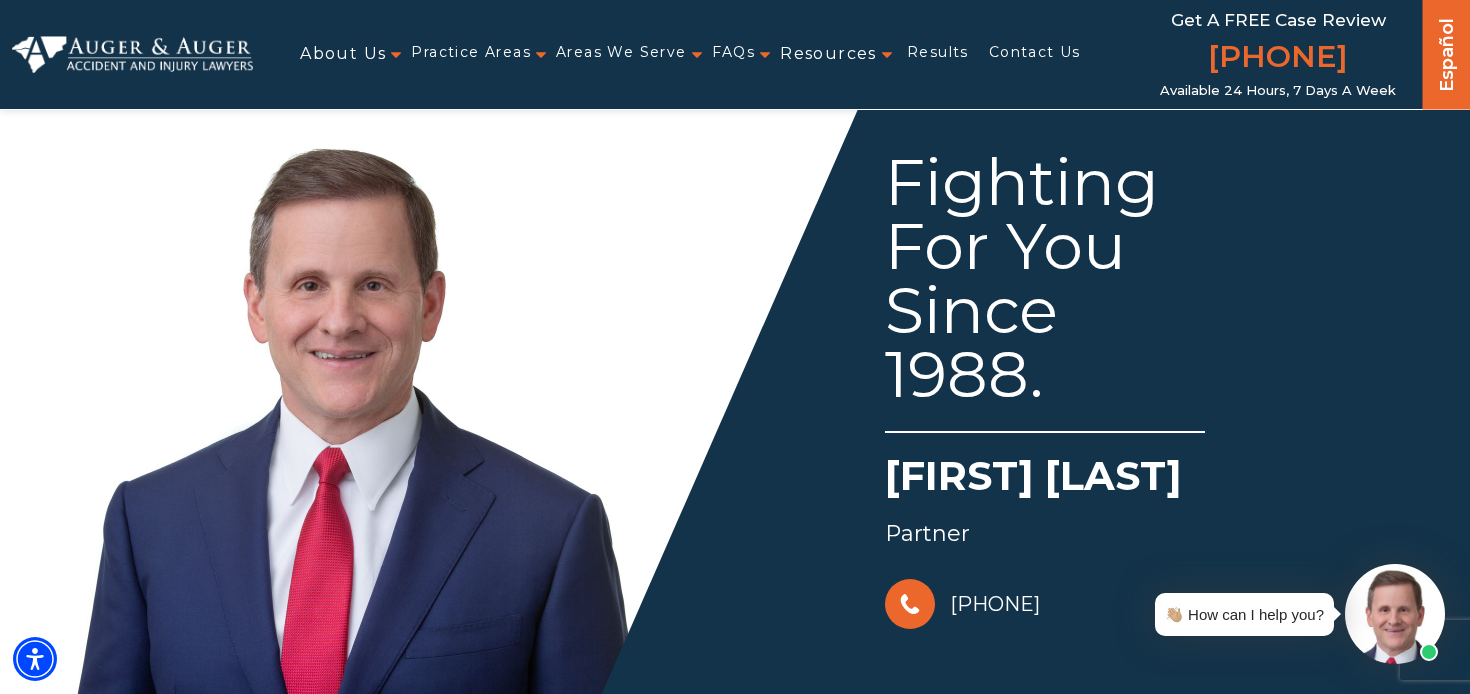 click at bounding box center [132, 54] 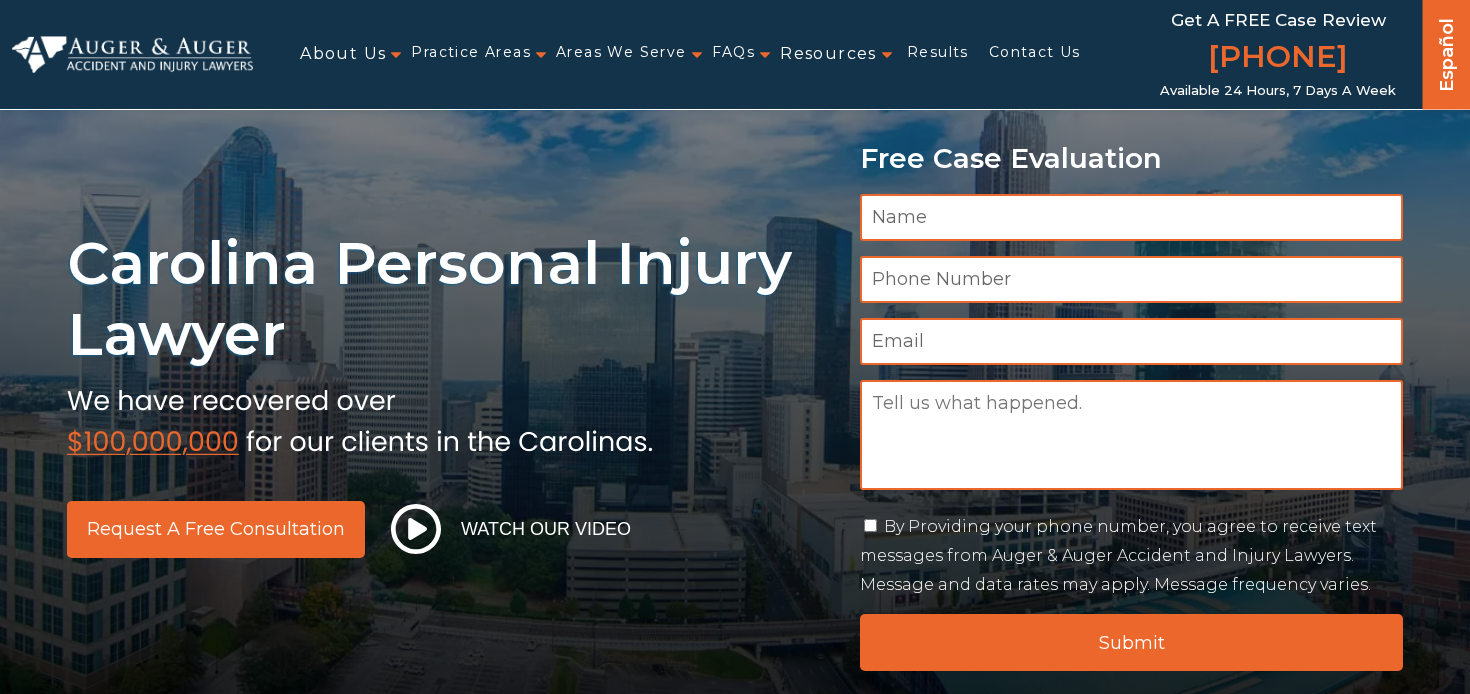 scroll, scrollTop: 0, scrollLeft: 0, axis: both 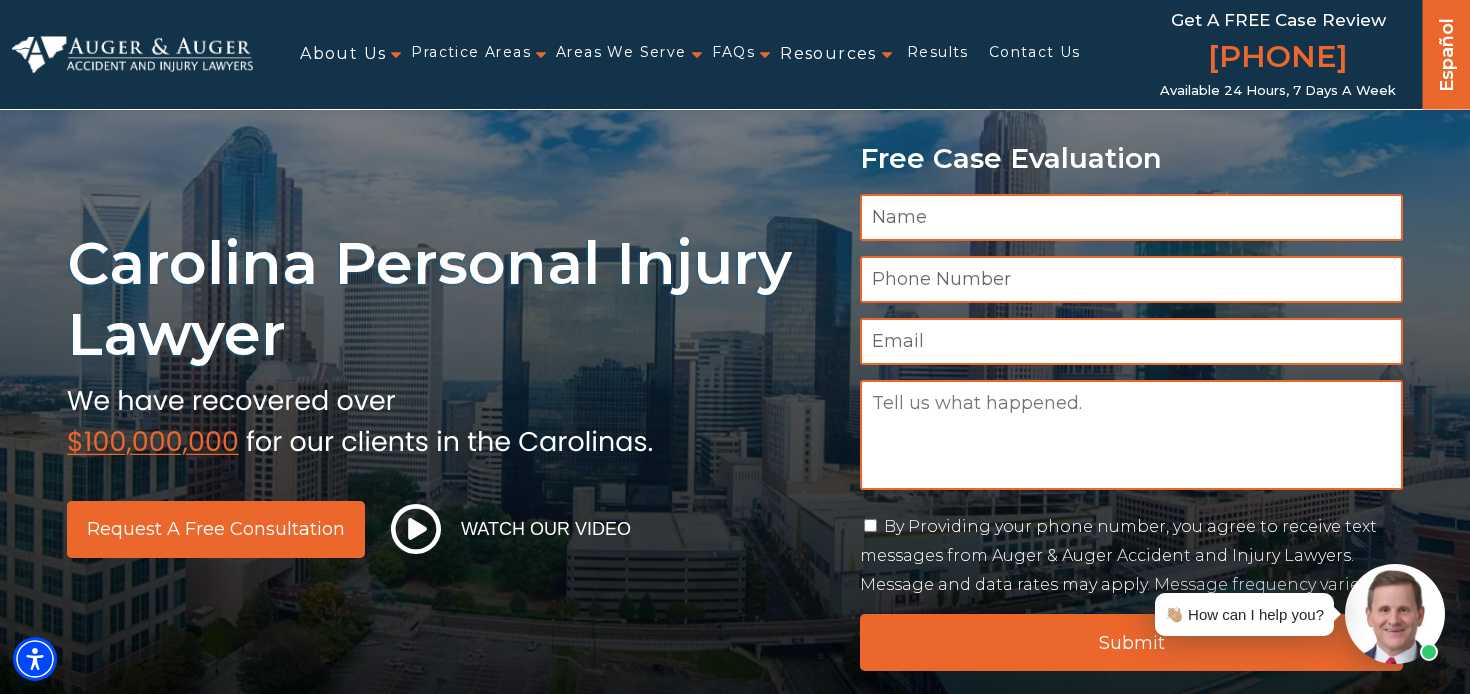 click at bounding box center (132, 54) 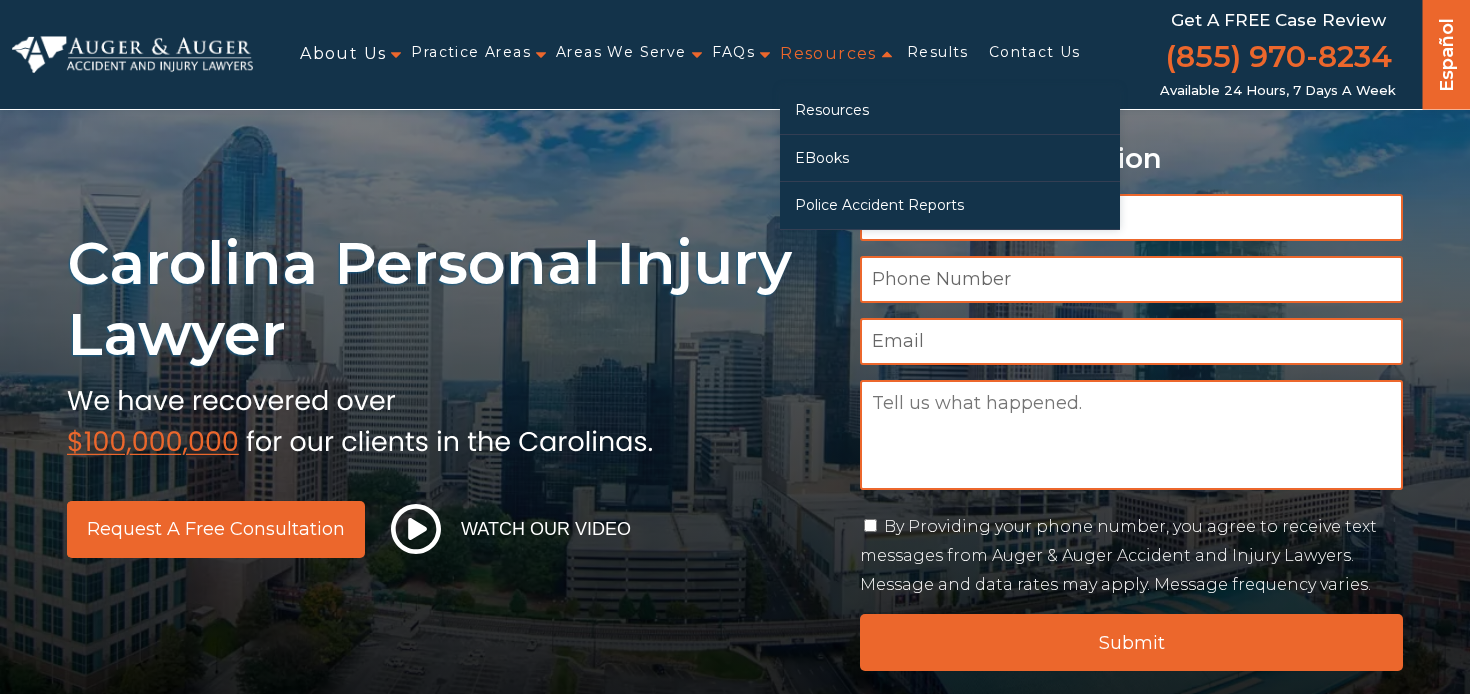 scroll, scrollTop: 0, scrollLeft: 0, axis: both 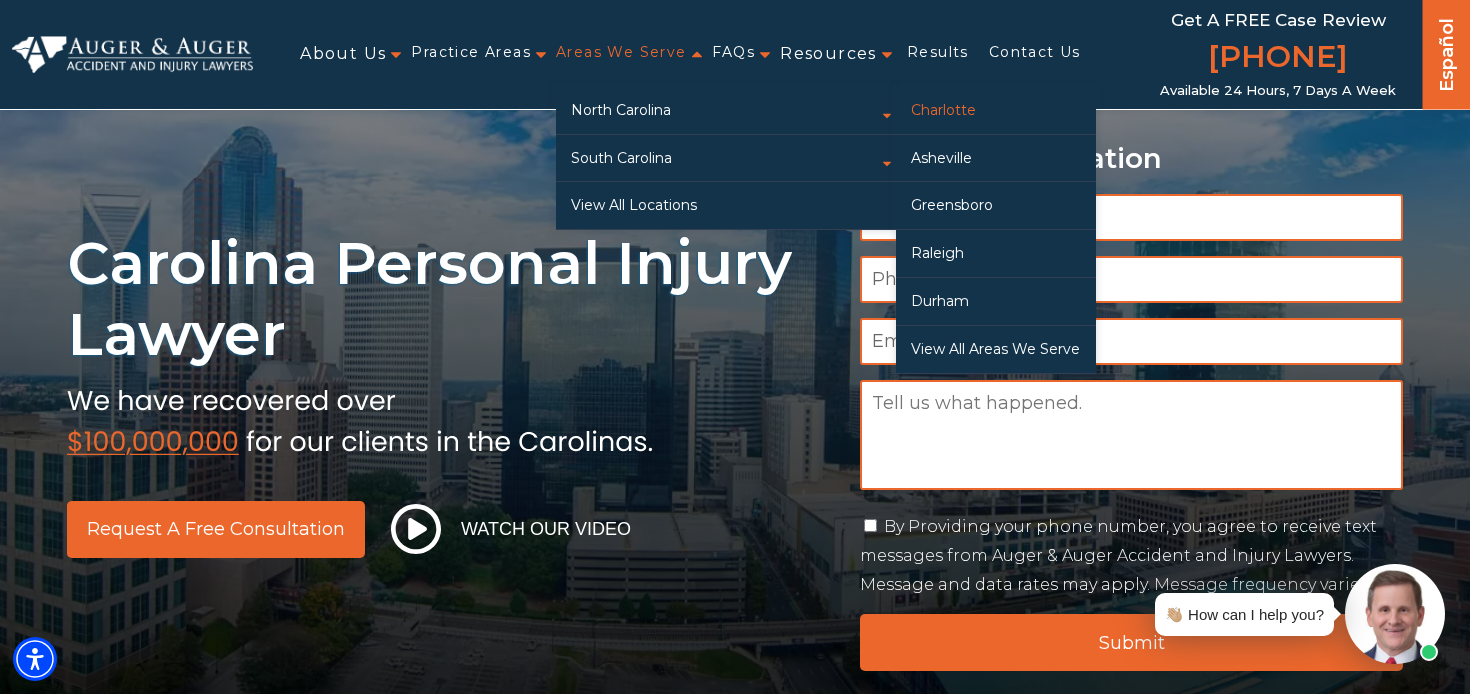 click on "Charlotte" at bounding box center (996, 110) 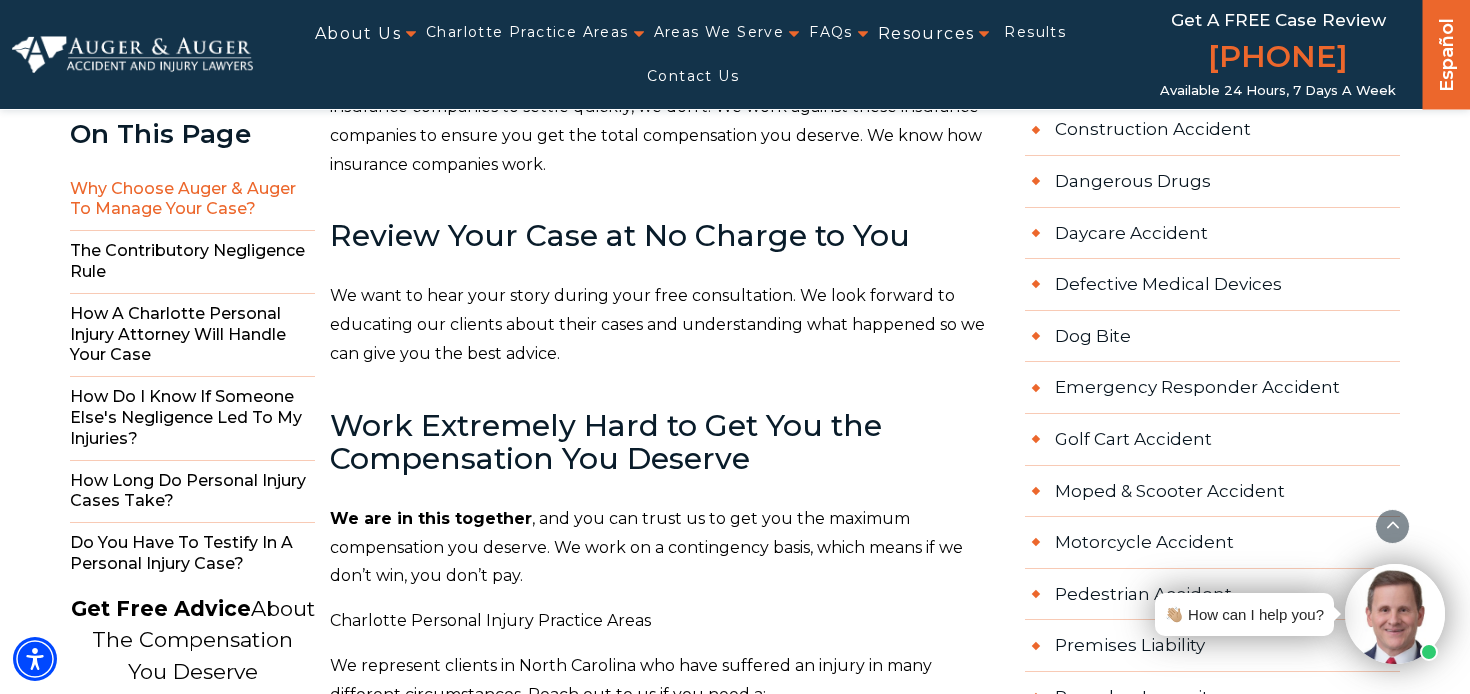 scroll, scrollTop: 1435, scrollLeft: 0, axis: vertical 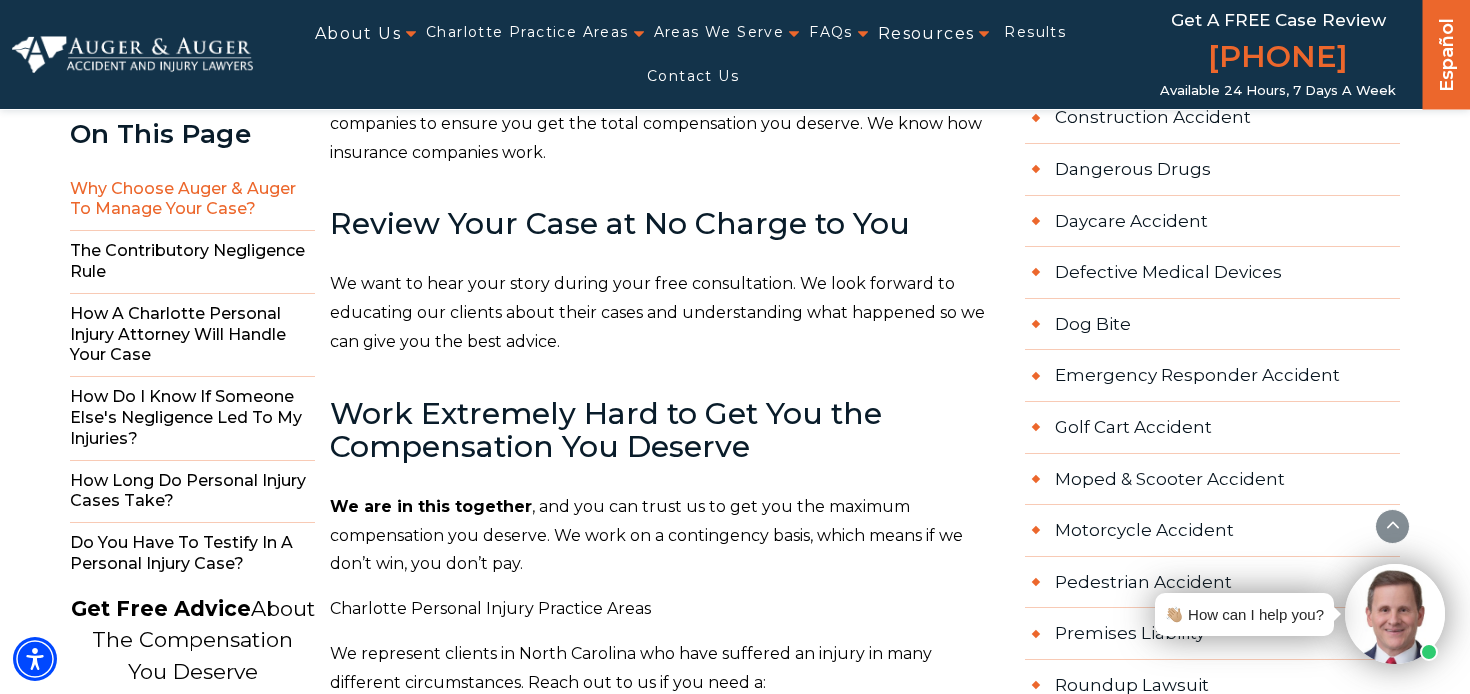 click at bounding box center [132, 54] 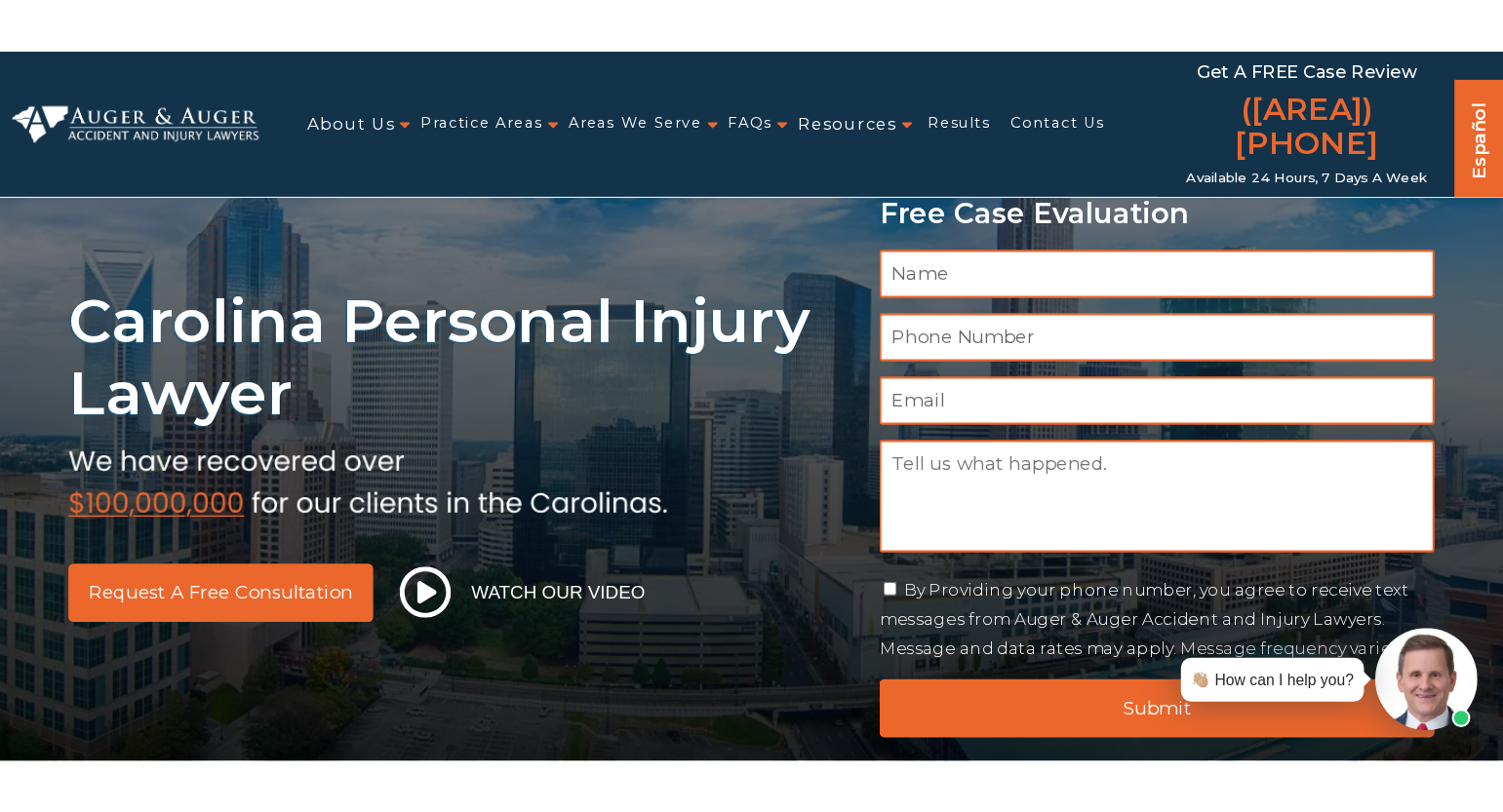 scroll, scrollTop: 0, scrollLeft: 0, axis: both 